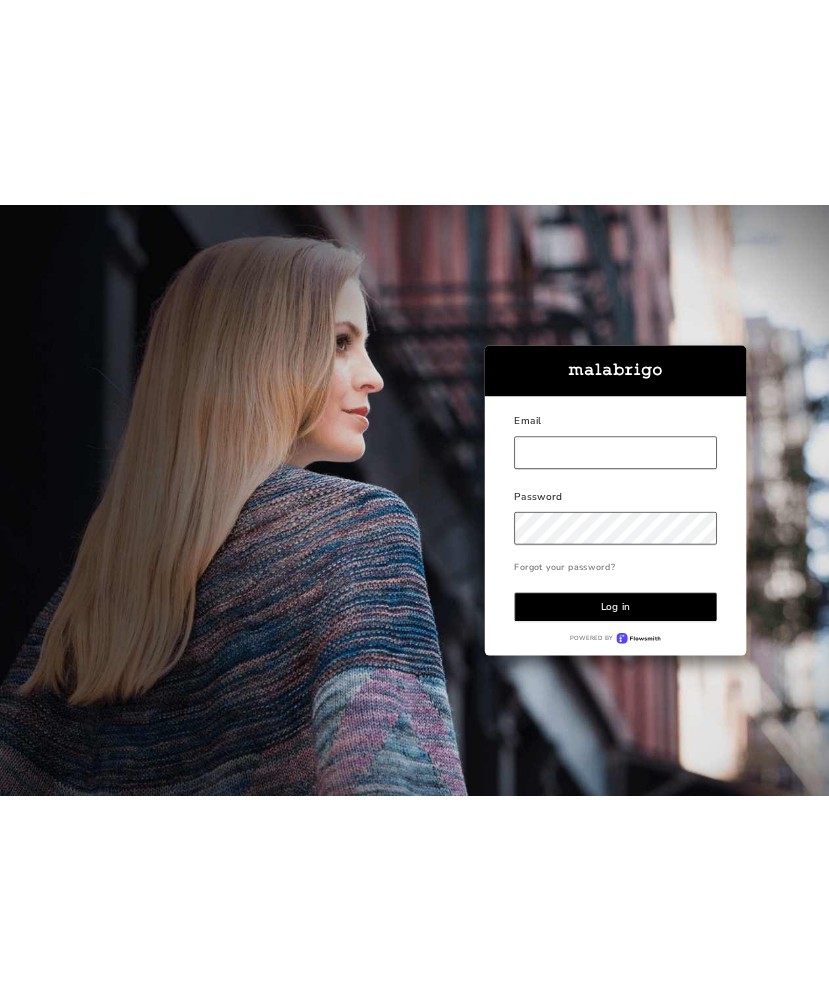 scroll, scrollTop: 0, scrollLeft: 0, axis: both 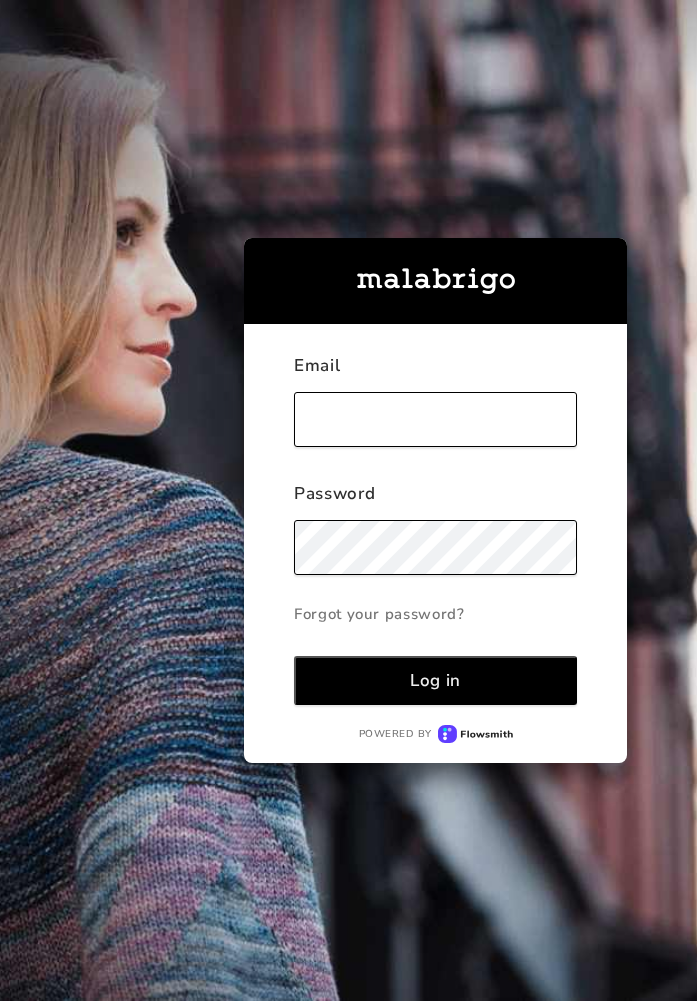 type on "[EMAIL]" 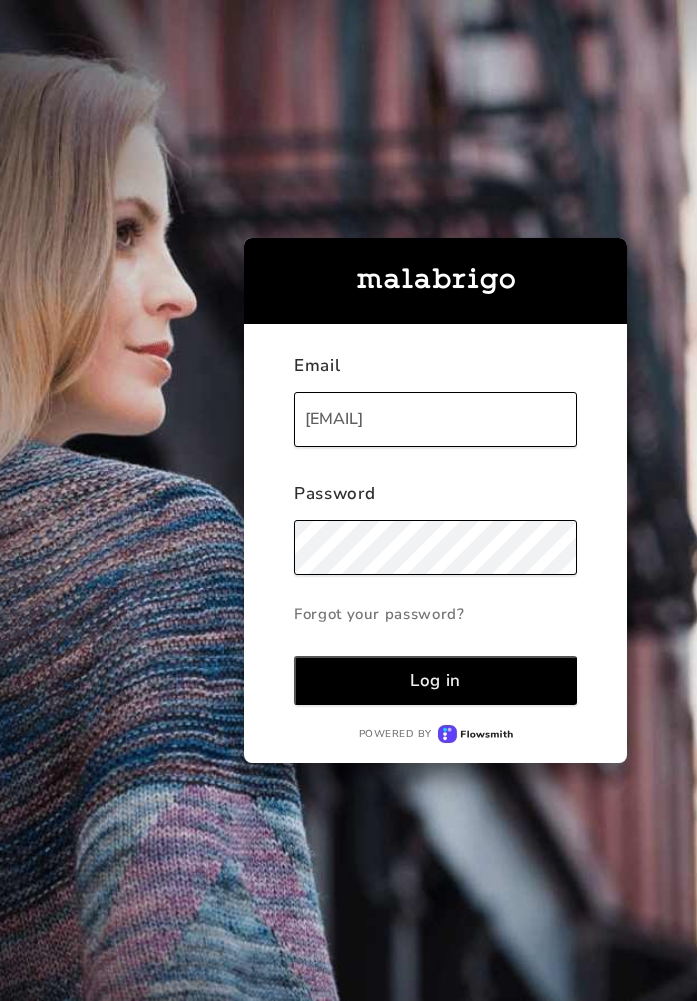 click on "Log in" at bounding box center (435, 680) 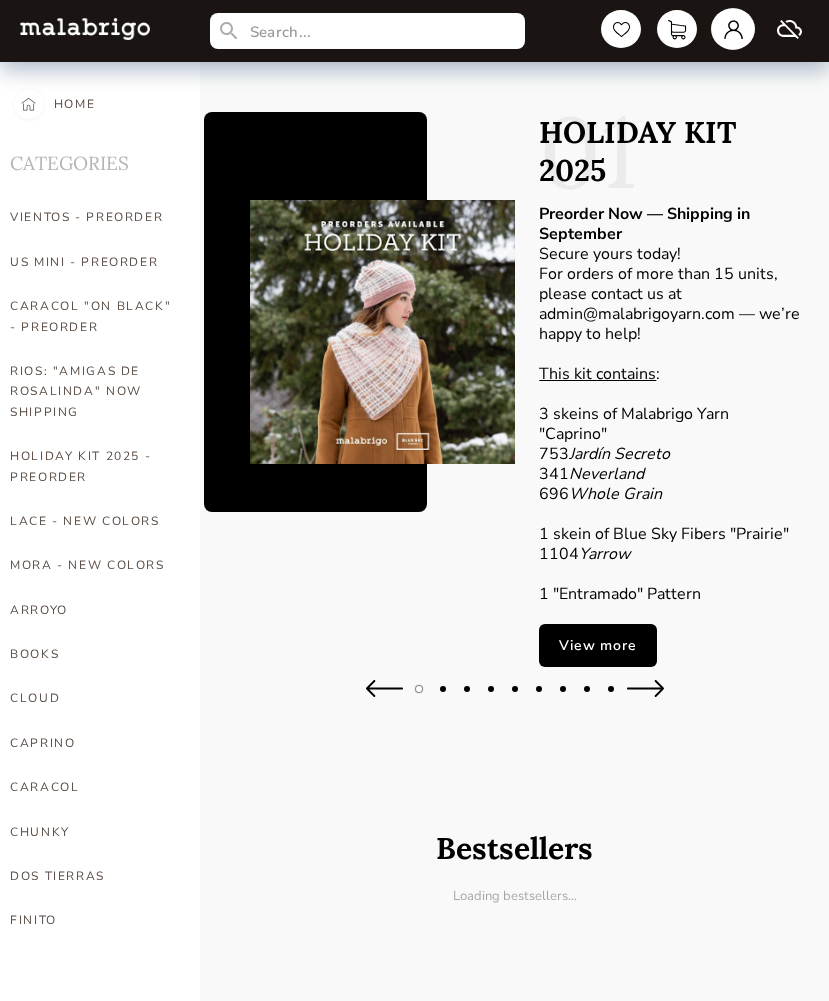 click at bounding box center [733, 29] 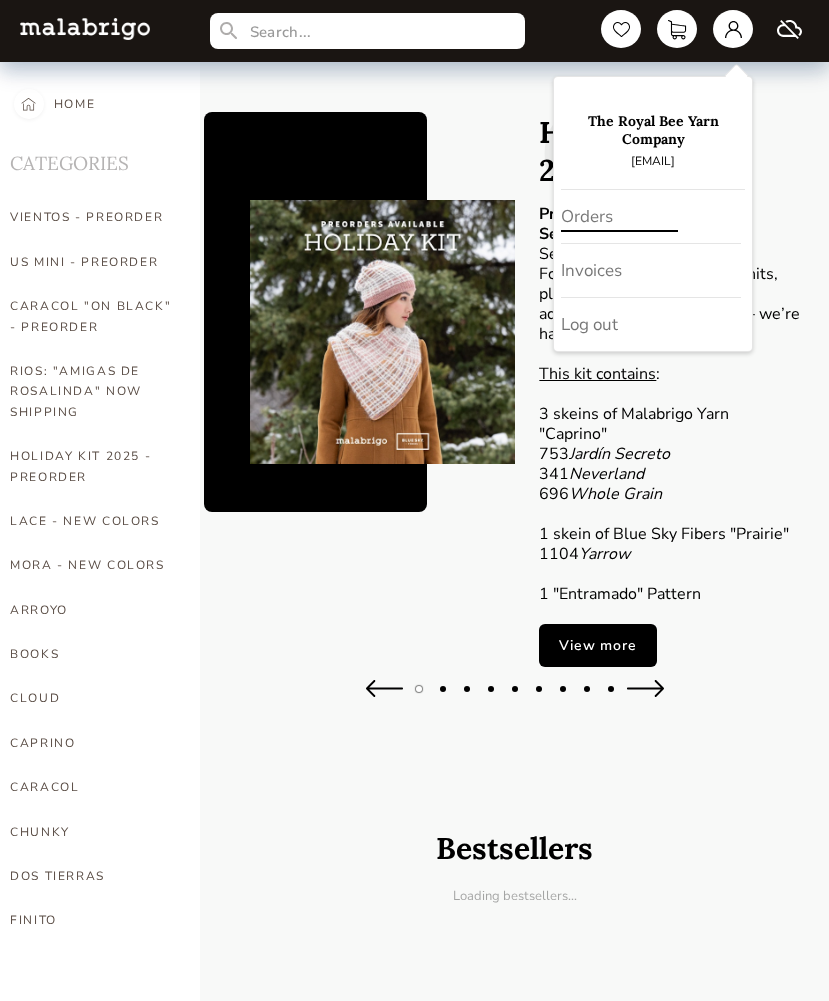 click on "Orders" at bounding box center [651, 217] 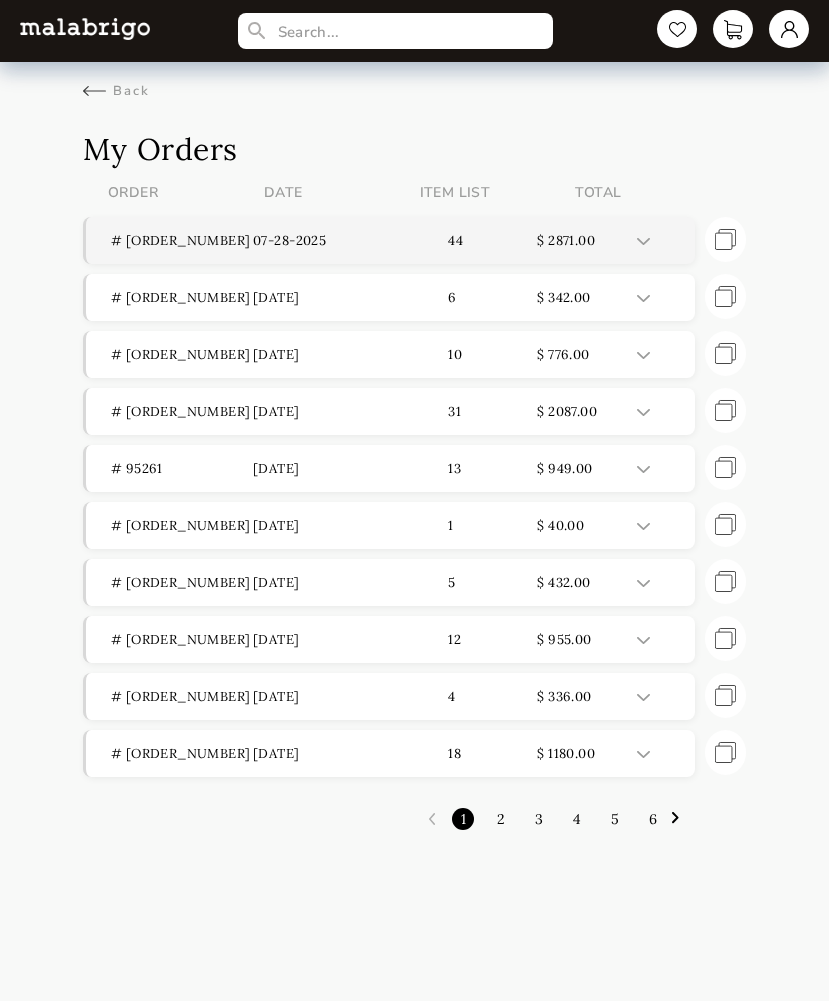 click on "# [ORDER_NUMBER]" at bounding box center (182, 240) 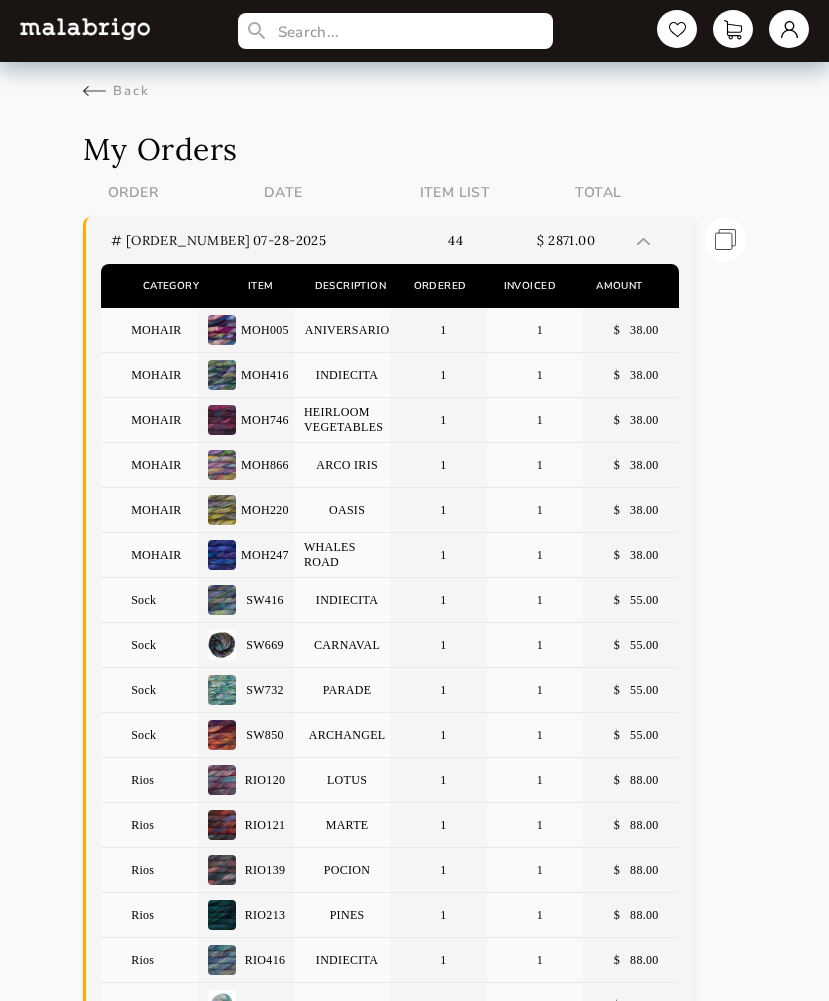 click on "MOH005" at bounding box center (265, 330) 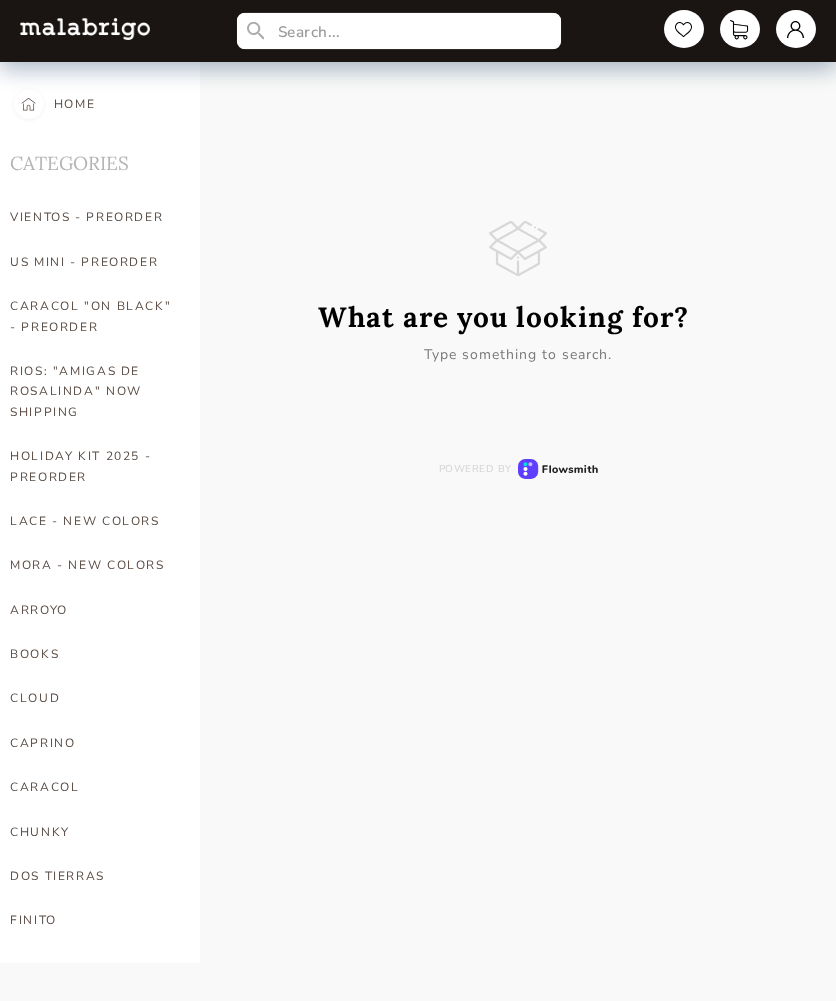 click at bounding box center (399, 31) 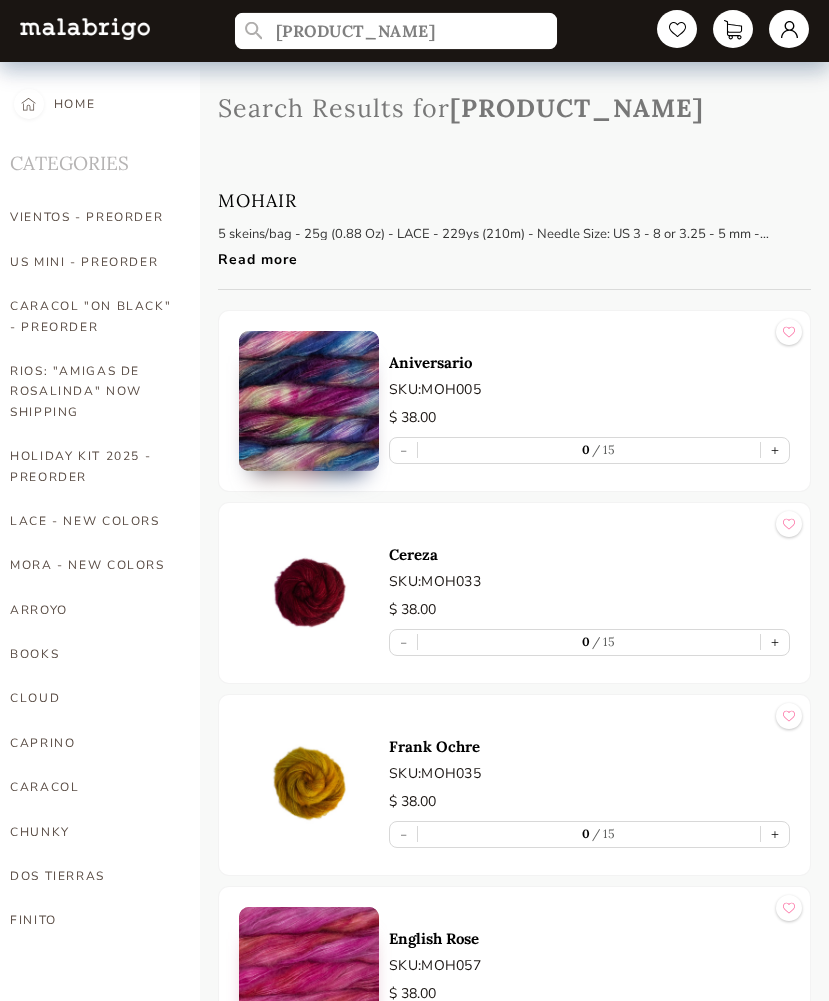 type on "[PRODUCT_NAME]" 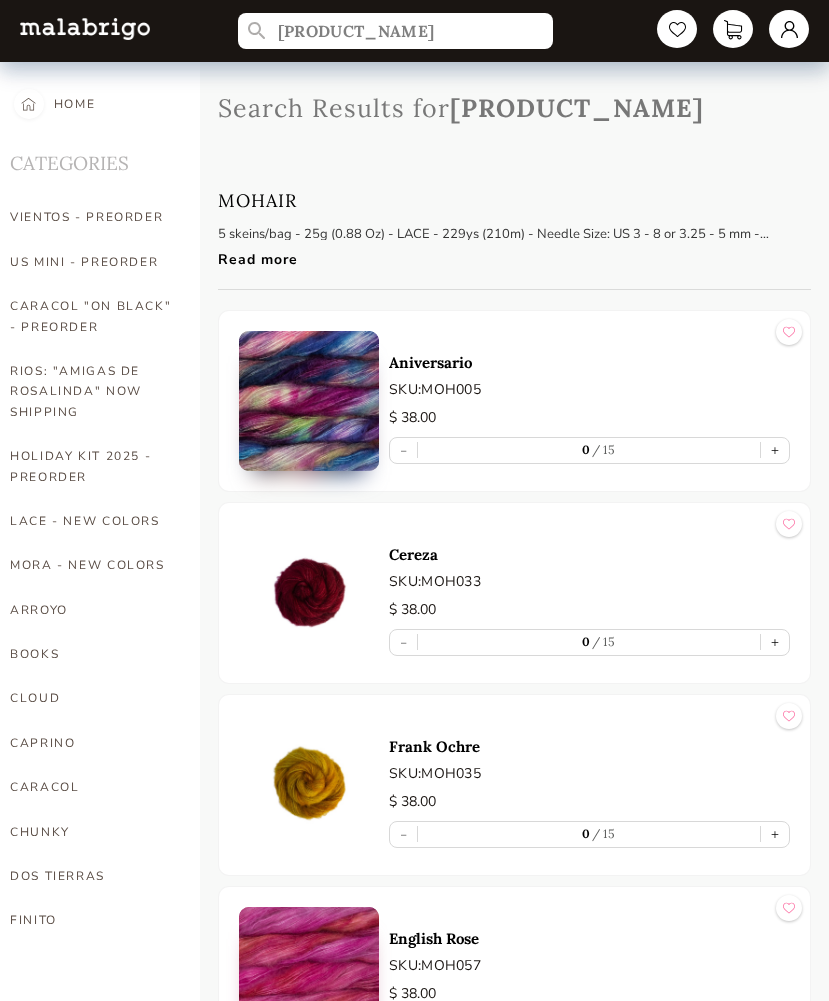 click on "Aniversario" at bounding box center (589, 362) 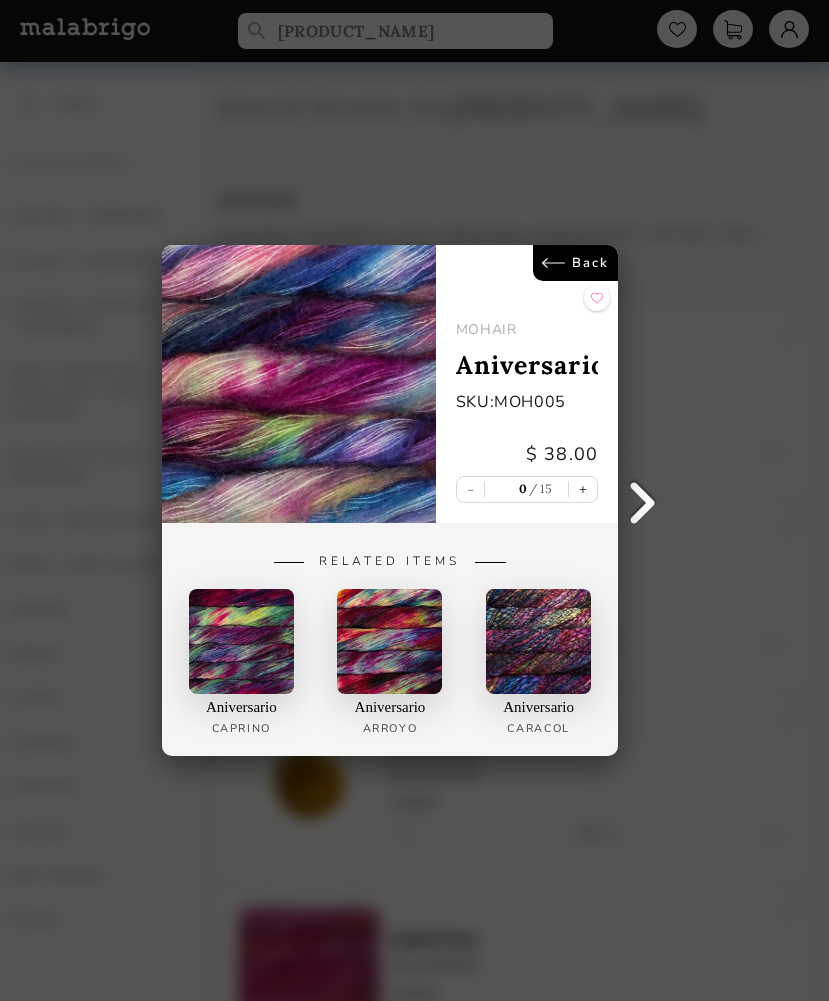 click on "Back" at bounding box center [574, 263] 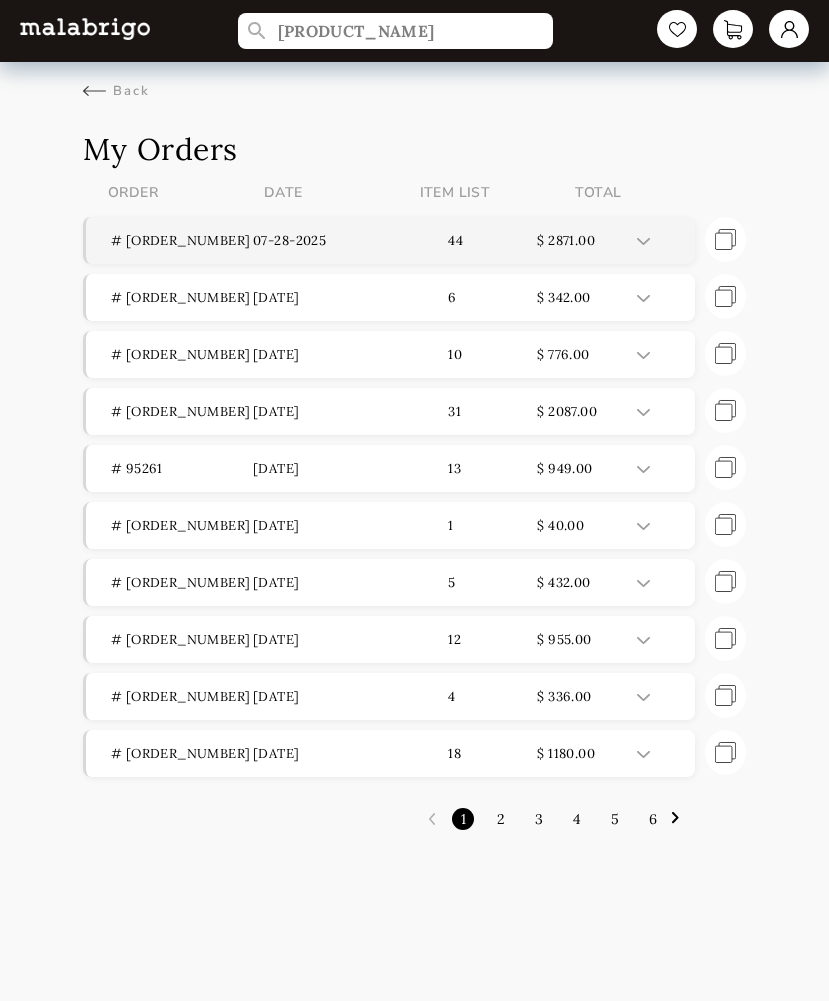 click on "# [ORDER_NUMBER] [DATE] 44 $ 2871.00" at bounding box center [390, 240] 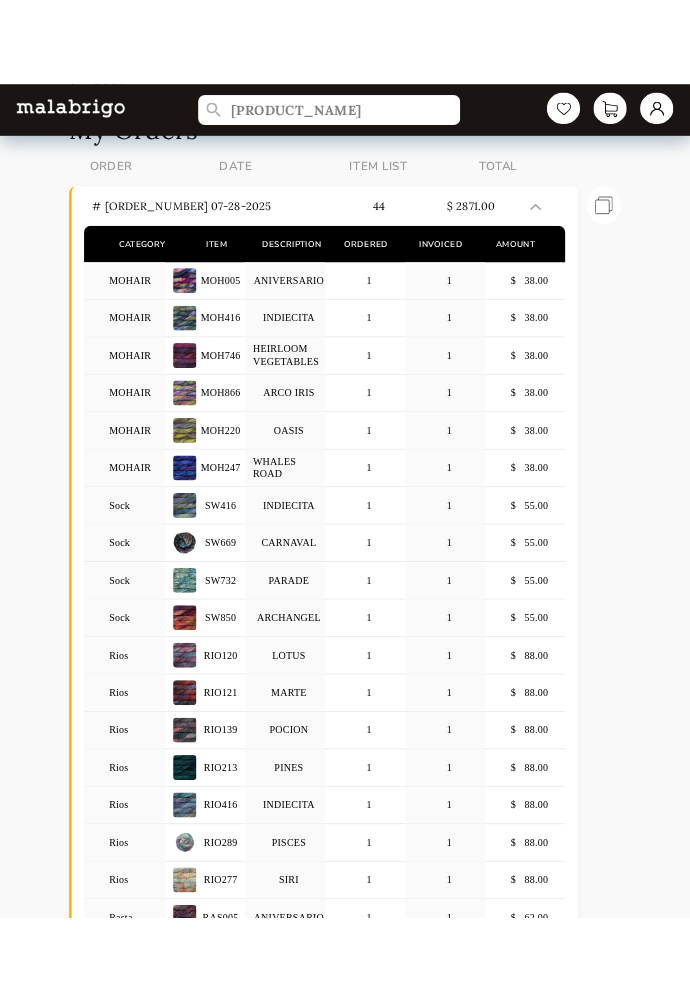 scroll, scrollTop: 0, scrollLeft: 0, axis: both 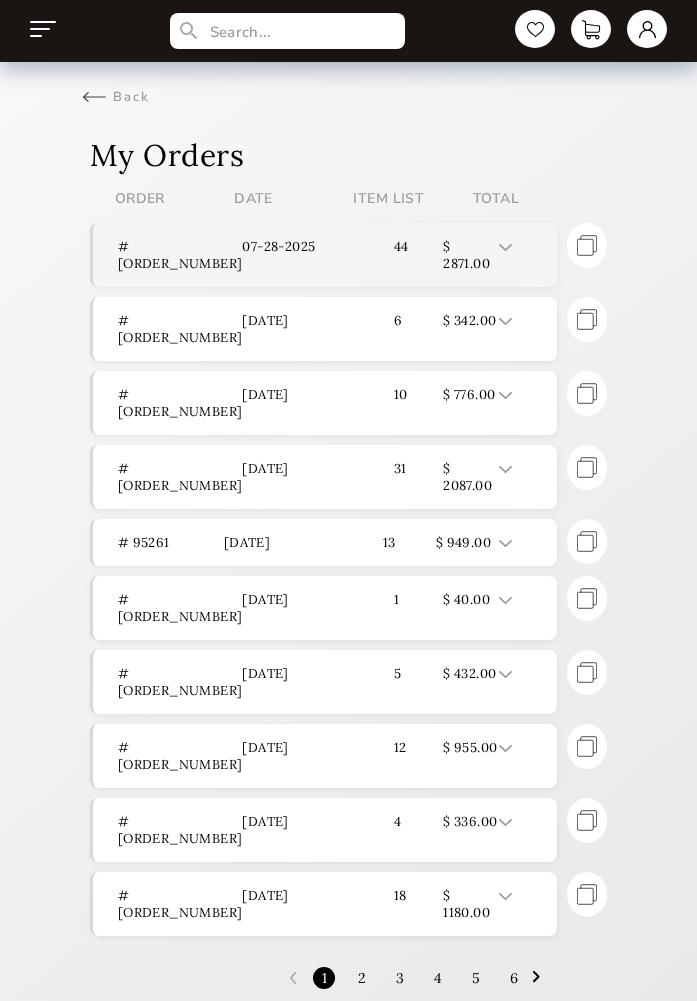 click on "# [ORDER_NUMBER]" at bounding box center (180, 255) 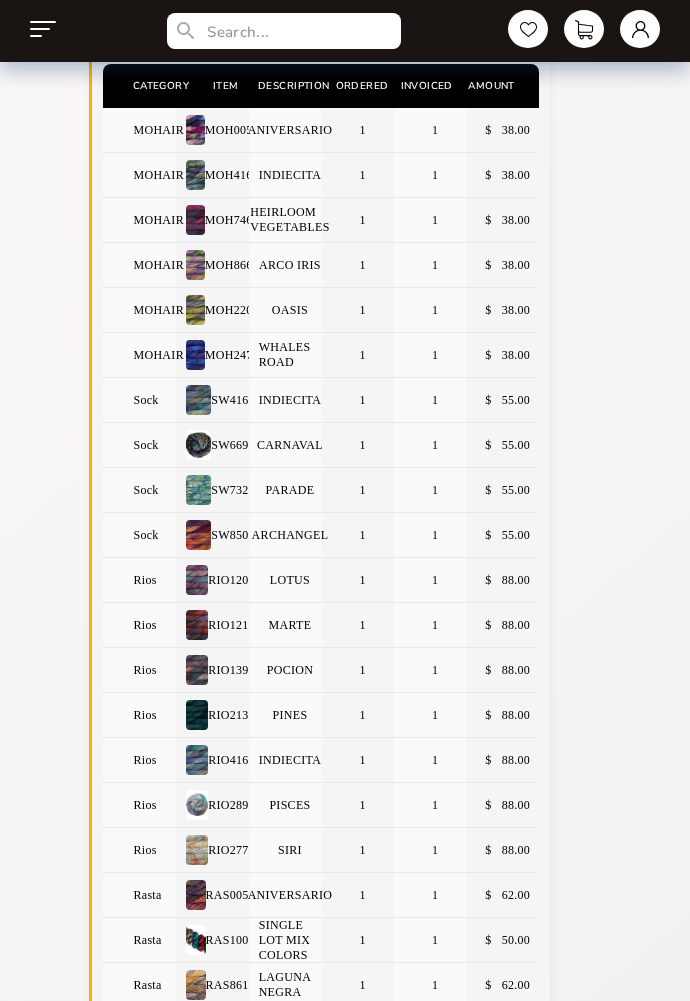 scroll, scrollTop: 224, scrollLeft: 0, axis: vertical 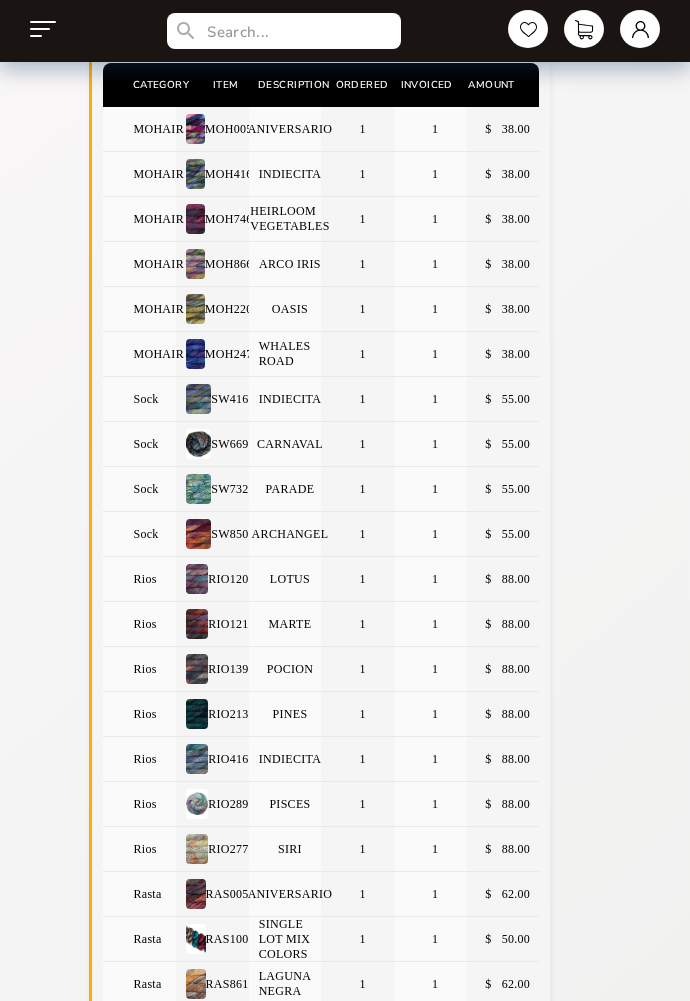 click on "Sock" at bounding box center (139, 399) 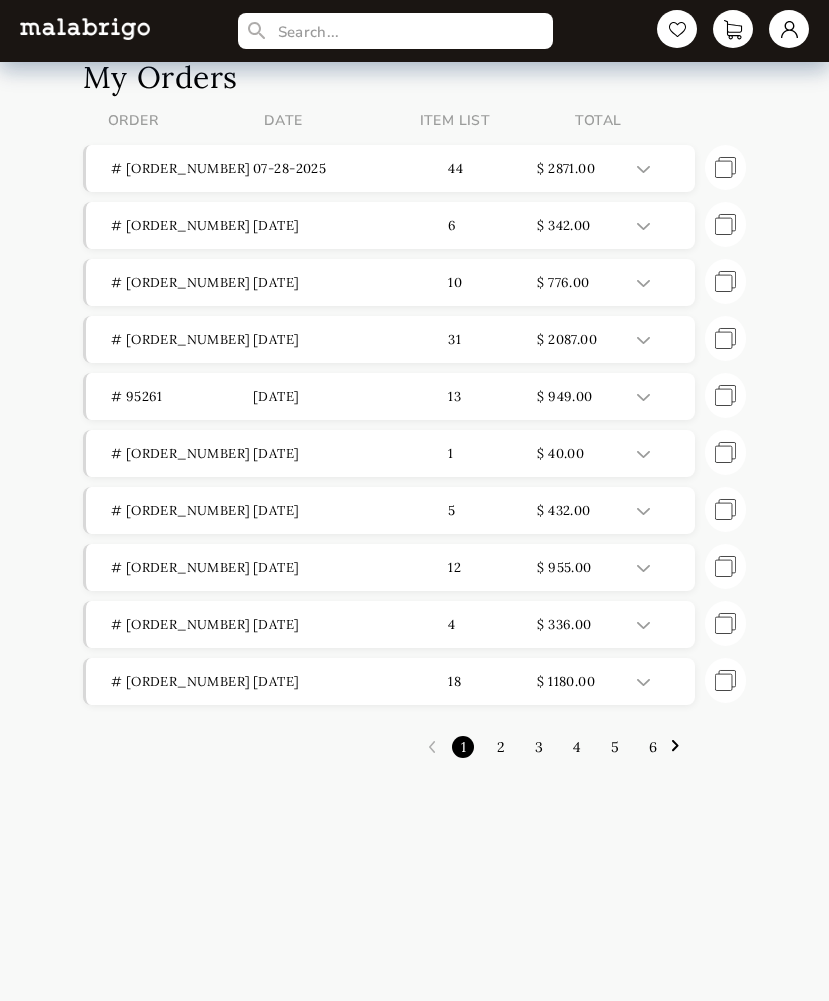 scroll, scrollTop: 74, scrollLeft: 0, axis: vertical 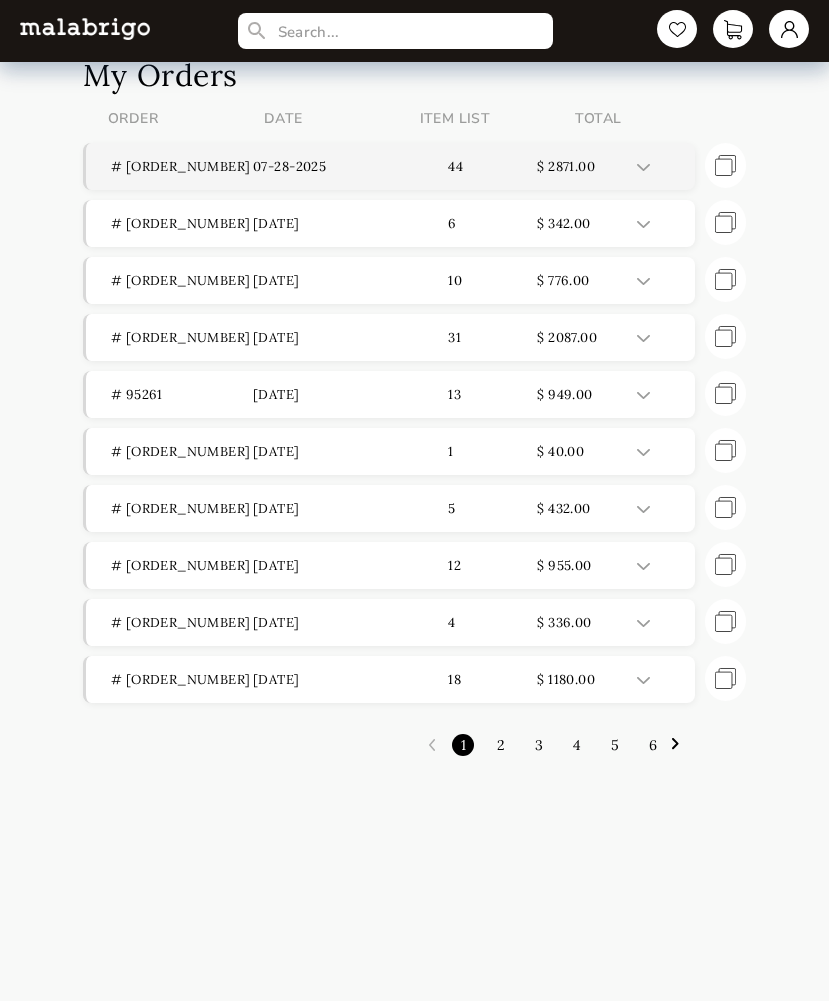 click on "07-28-2025" at bounding box center [324, 166] 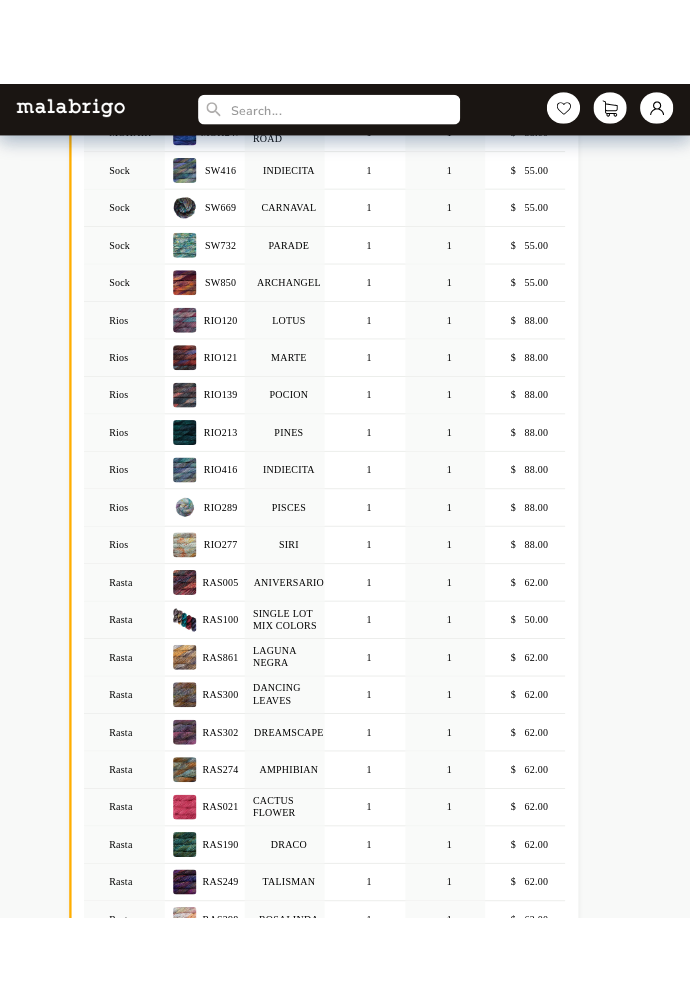 scroll, scrollTop: 0, scrollLeft: 0, axis: both 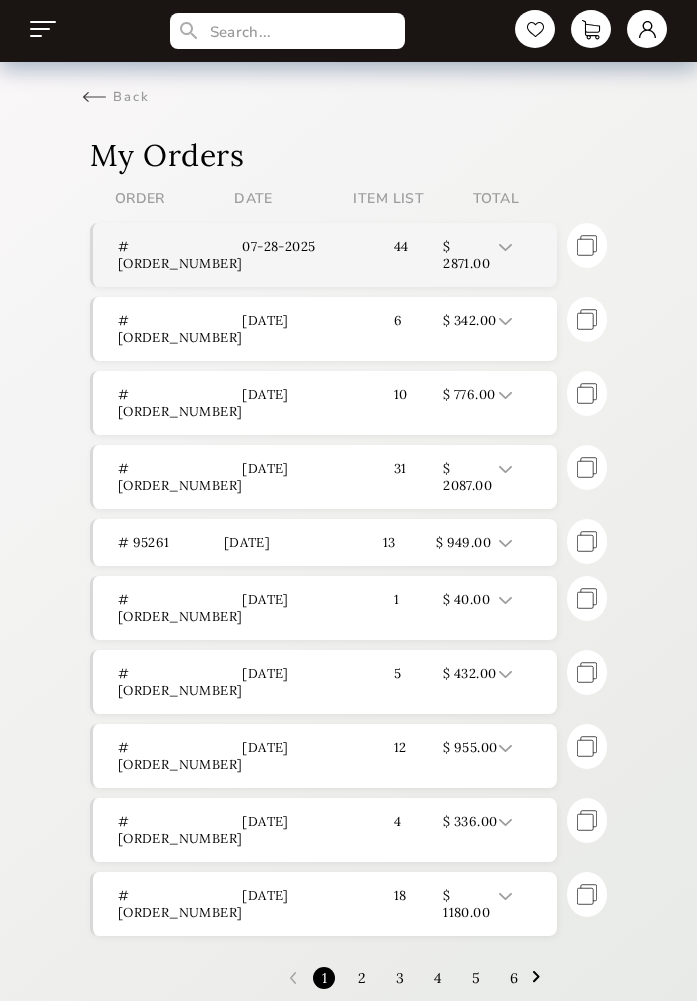 click on "# [ORDER_NUMBER] [DATE] 44 $ 2871.00" at bounding box center (325, 255) 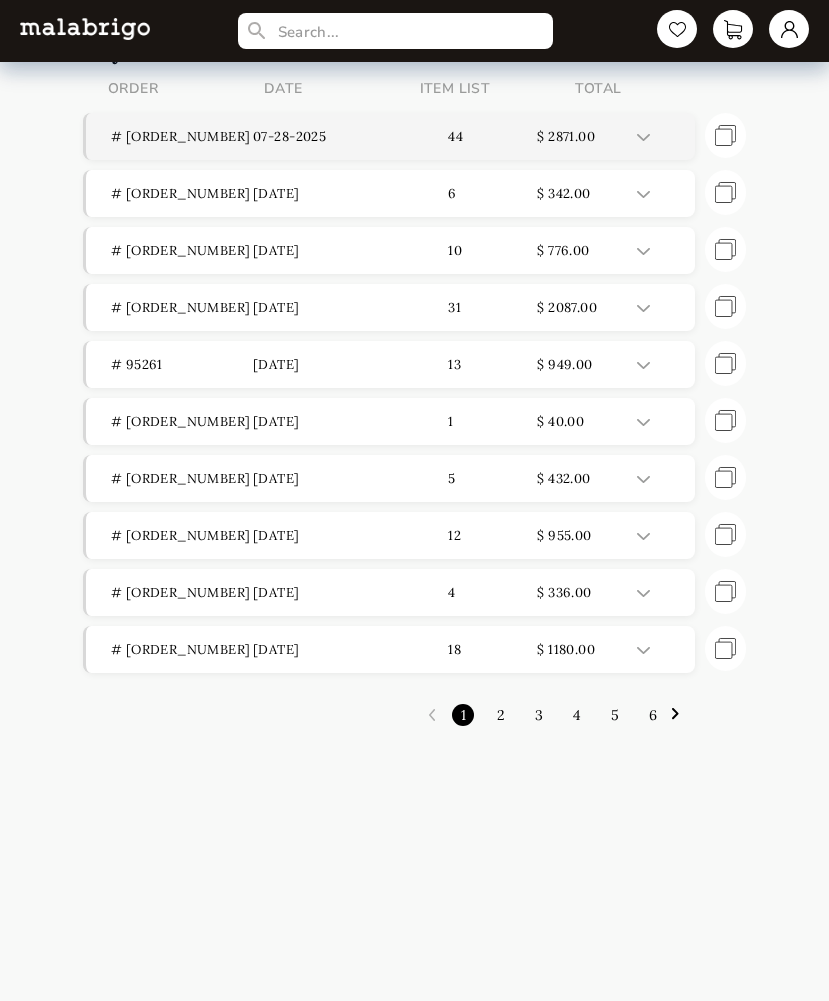 scroll, scrollTop: 107, scrollLeft: 0, axis: vertical 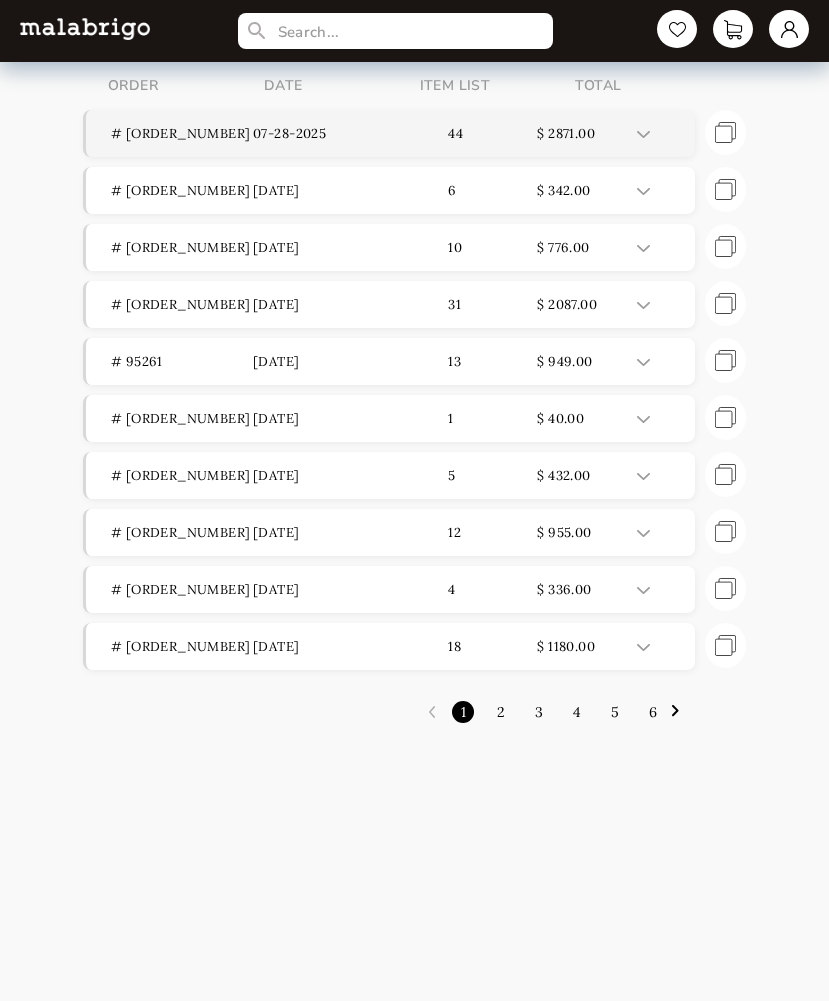 click on "07-28-2025" at bounding box center [324, 133] 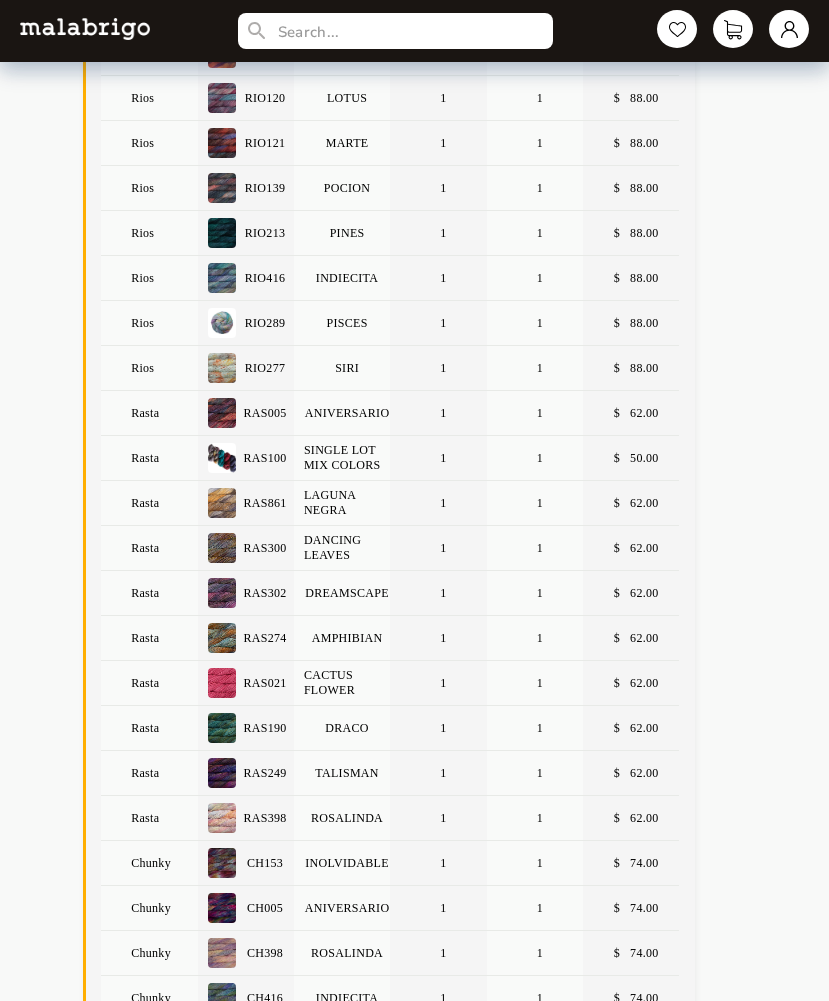 scroll, scrollTop: 684, scrollLeft: 0, axis: vertical 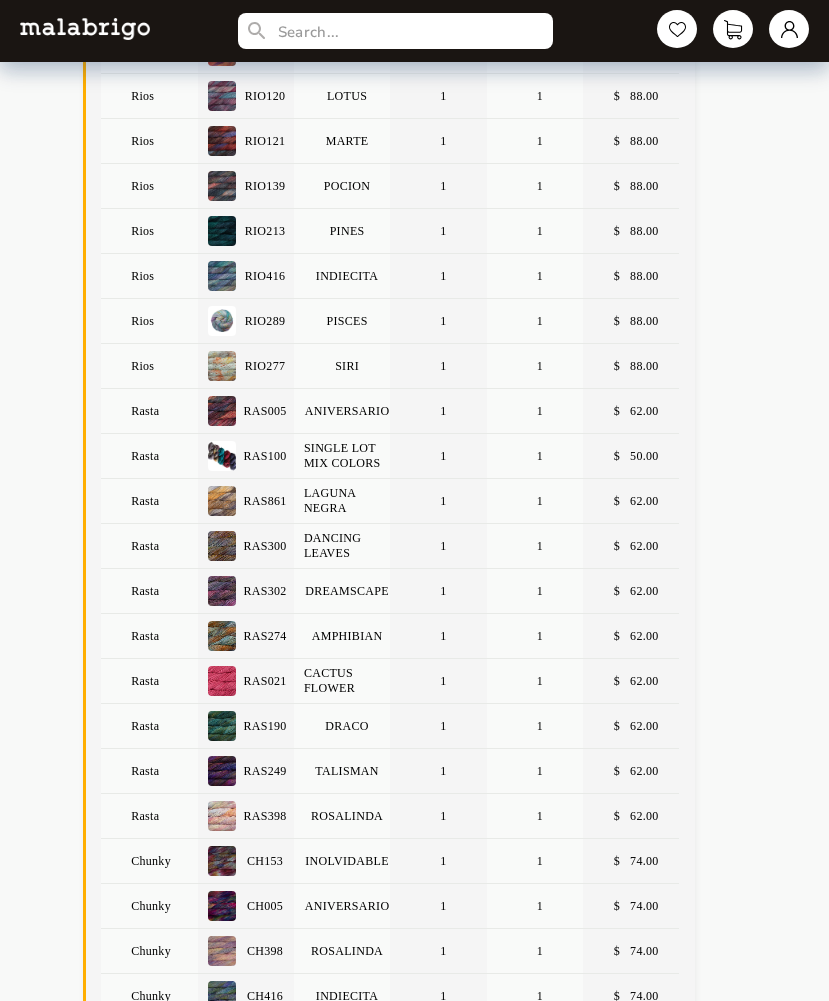 click on "Rios" at bounding box center (149, 231) 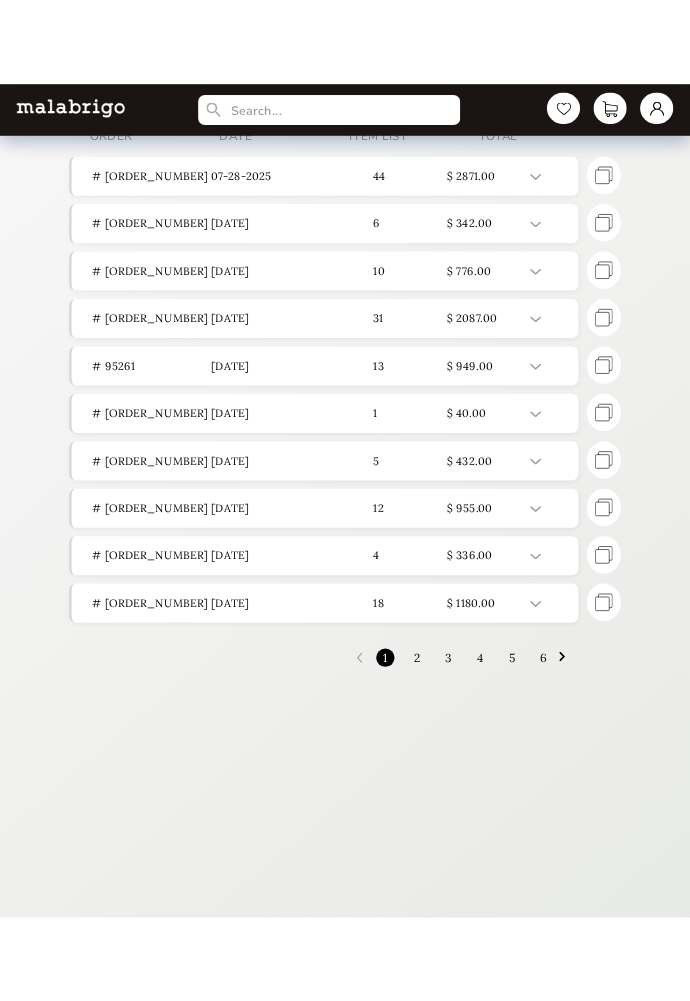 scroll, scrollTop: 0, scrollLeft: 0, axis: both 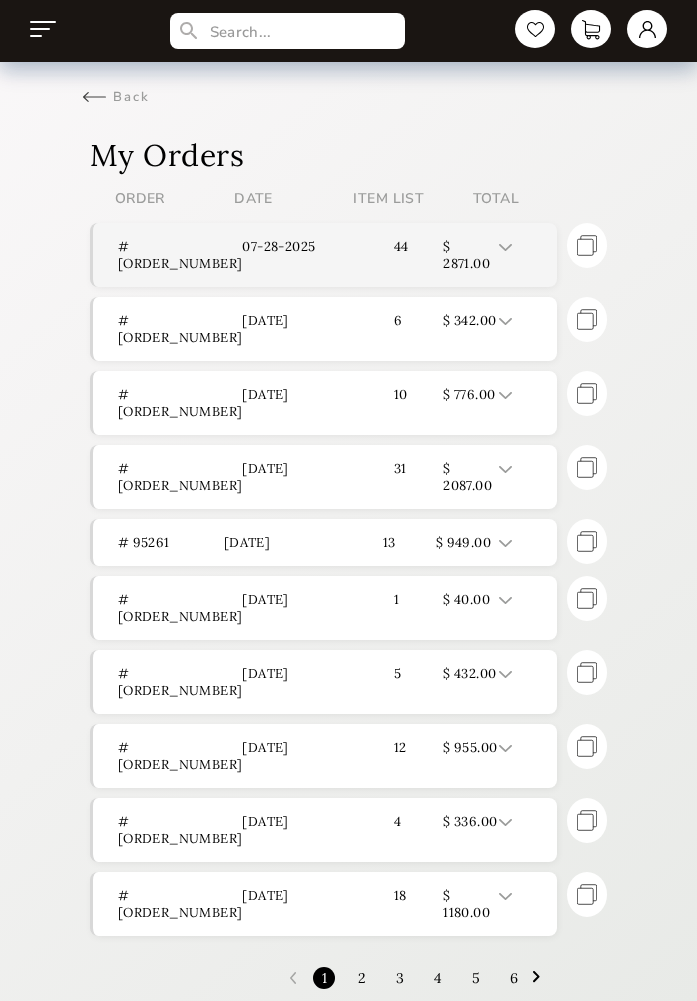 click on "44" at bounding box center [392, 255] 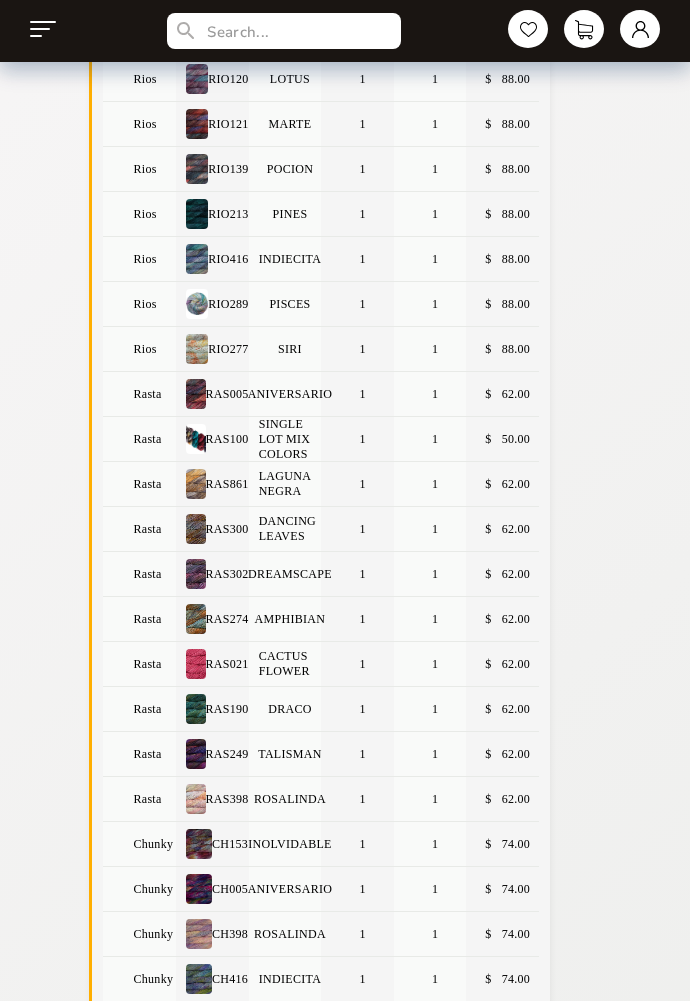 scroll, scrollTop: 812, scrollLeft: 0, axis: vertical 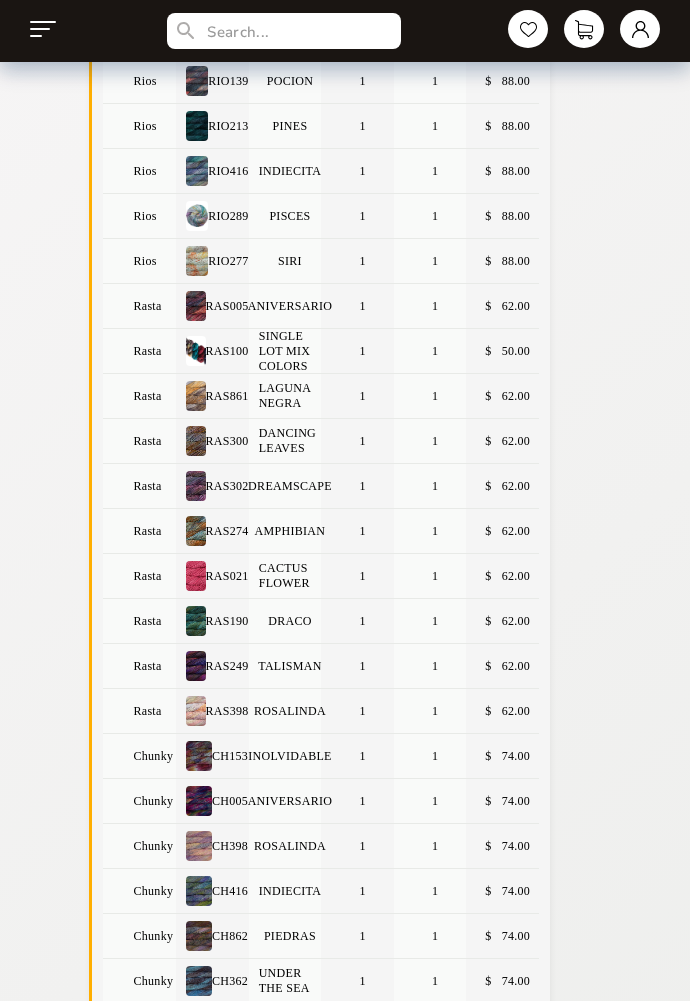click on "Rasta" at bounding box center (139, 306) 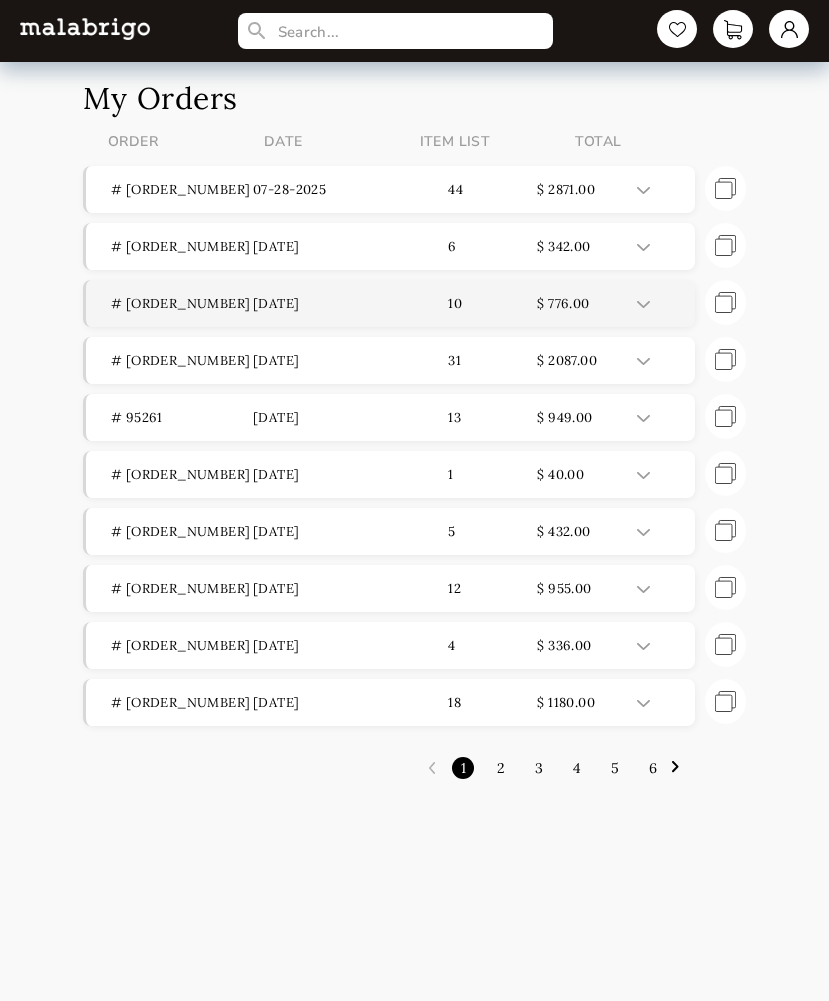 scroll, scrollTop: 24, scrollLeft: 0, axis: vertical 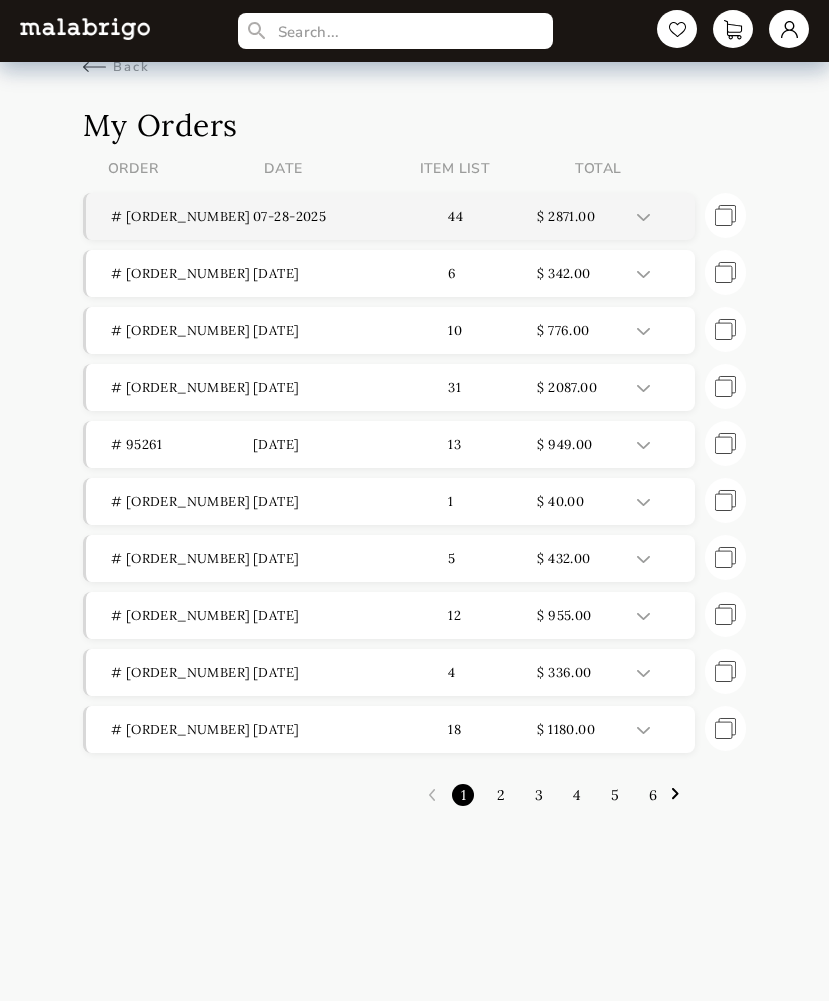 click on "44" at bounding box center [466, 216] 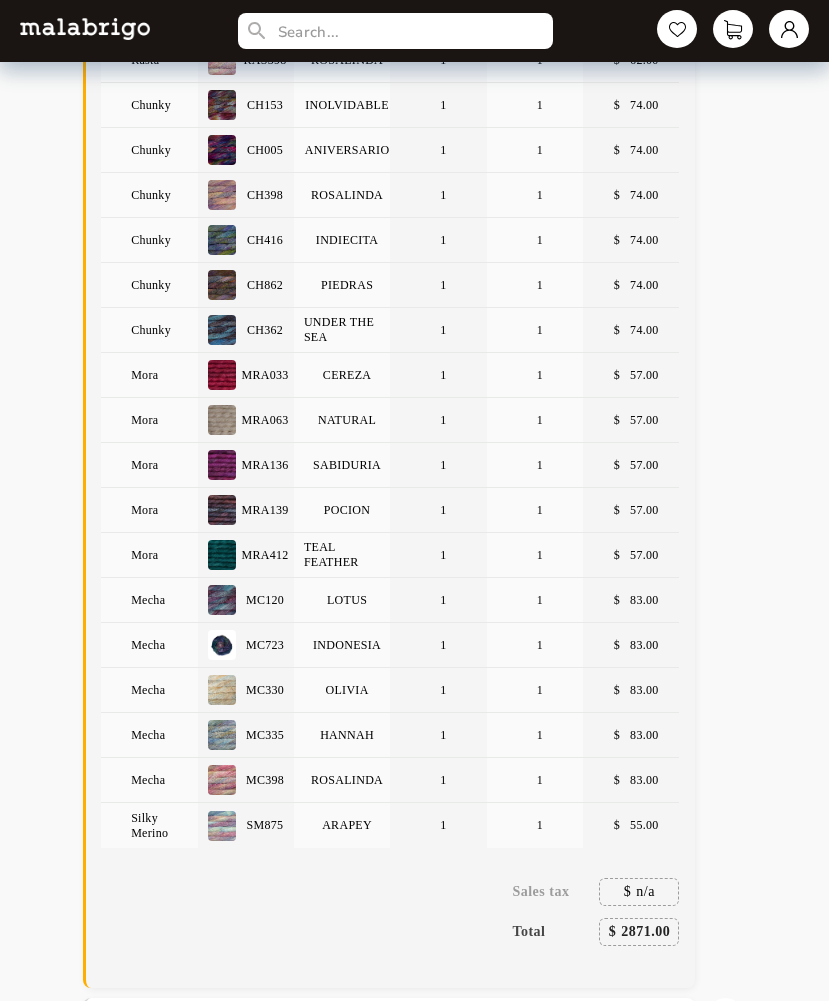 scroll, scrollTop: 1447, scrollLeft: 0, axis: vertical 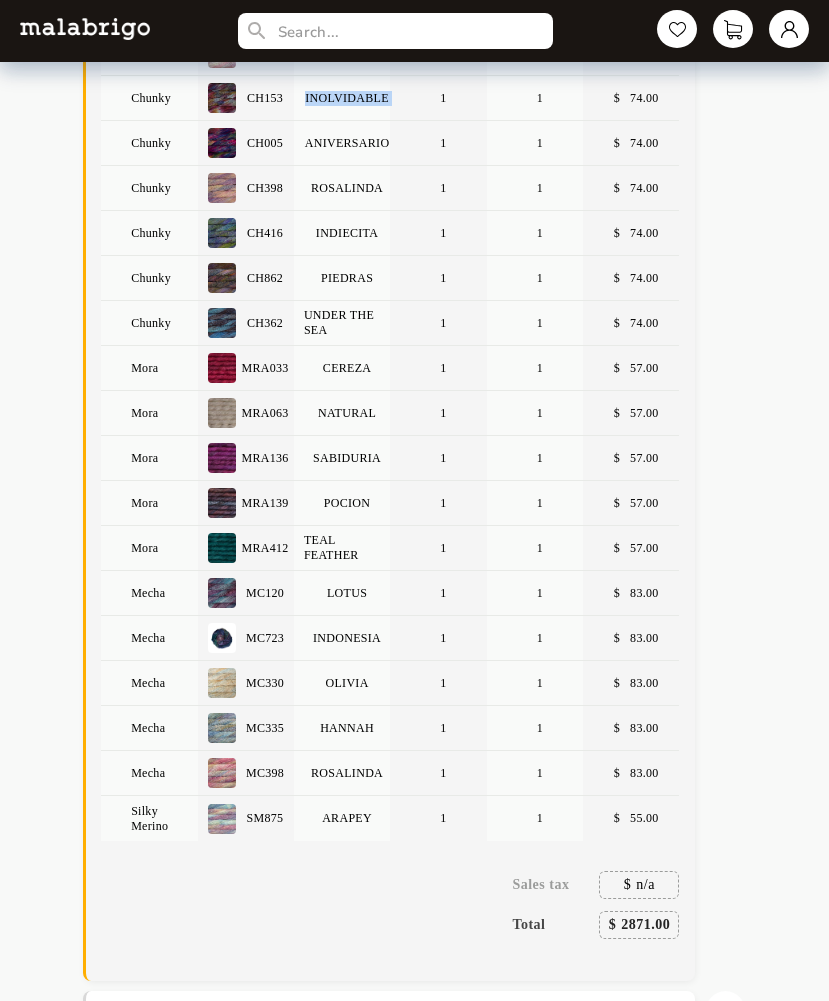 drag, startPoint x: 393, startPoint y: 95, endPoint x: 291, endPoint y: 92, distance: 102.044106 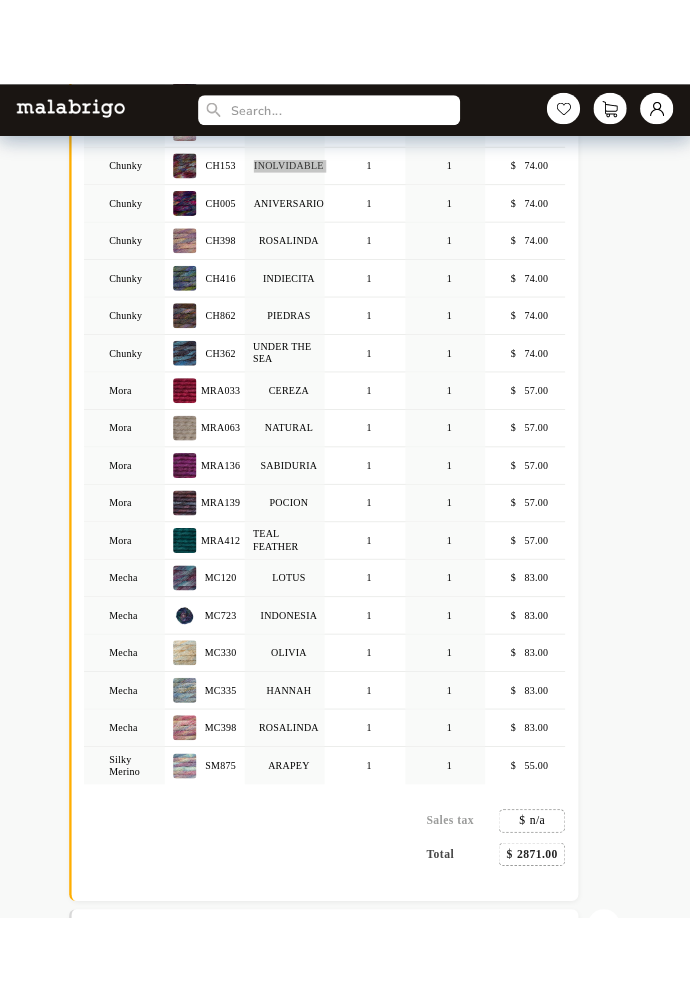 scroll, scrollTop: 0, scrollLeft: 0, axis: both 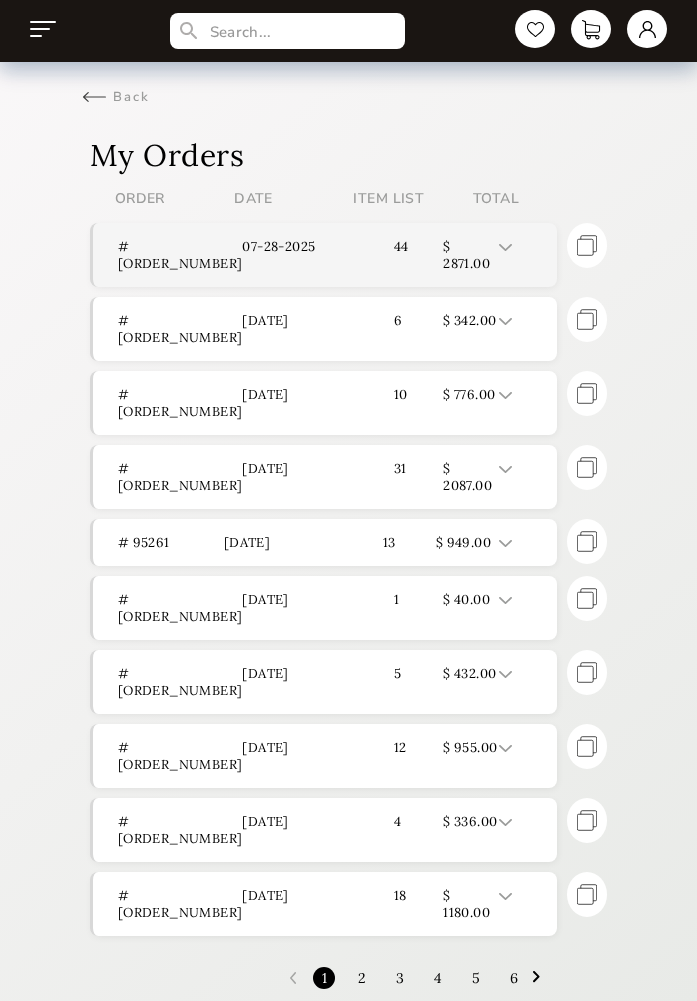 click on "44" at bounding box center [392, 255] 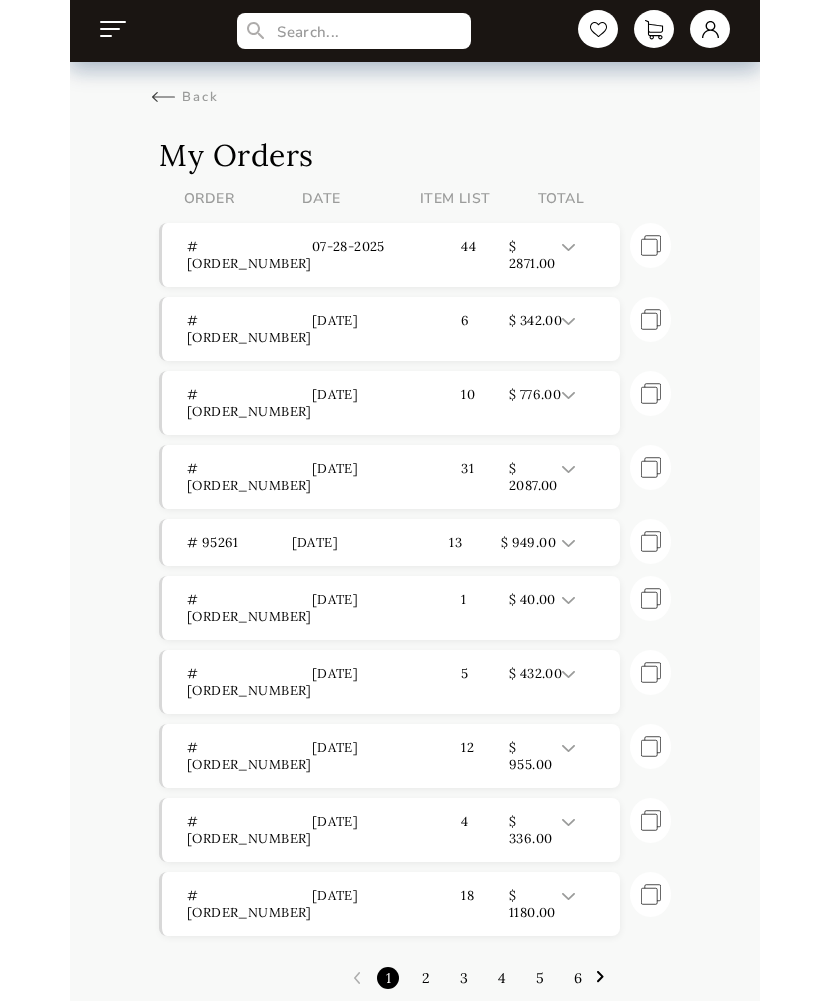 scroll, scrollTop: 129, scrollLeft: 0, axis: vertical 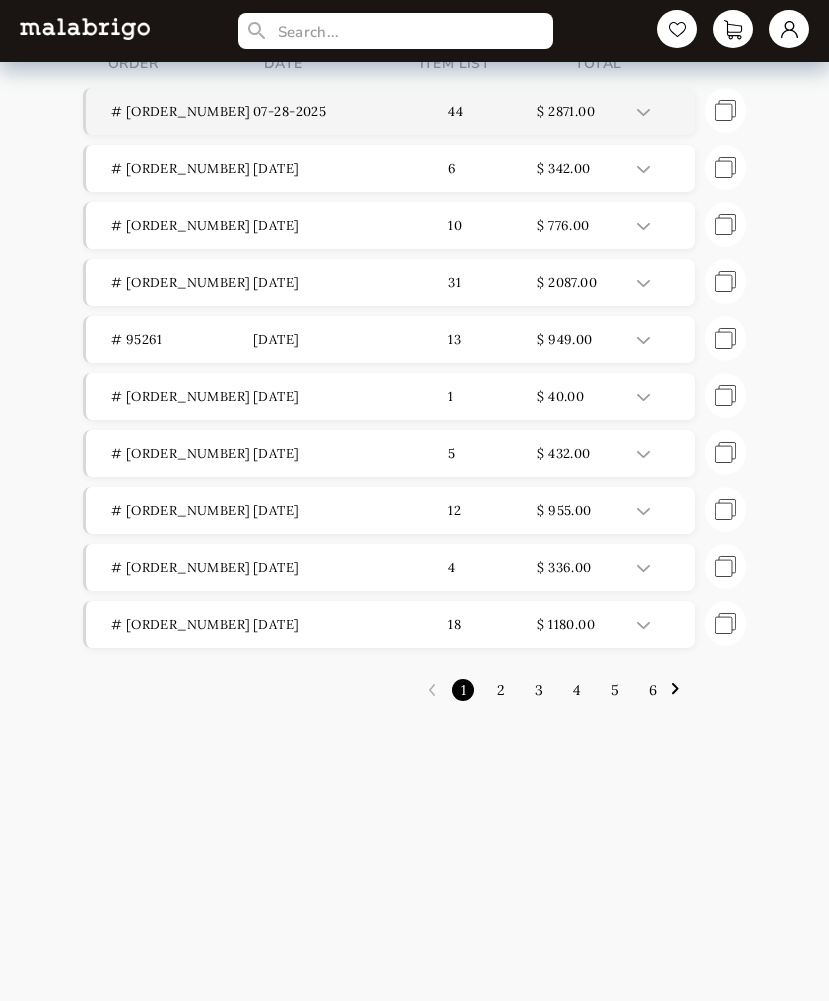 click on "44" at bounding box center (466, 111) 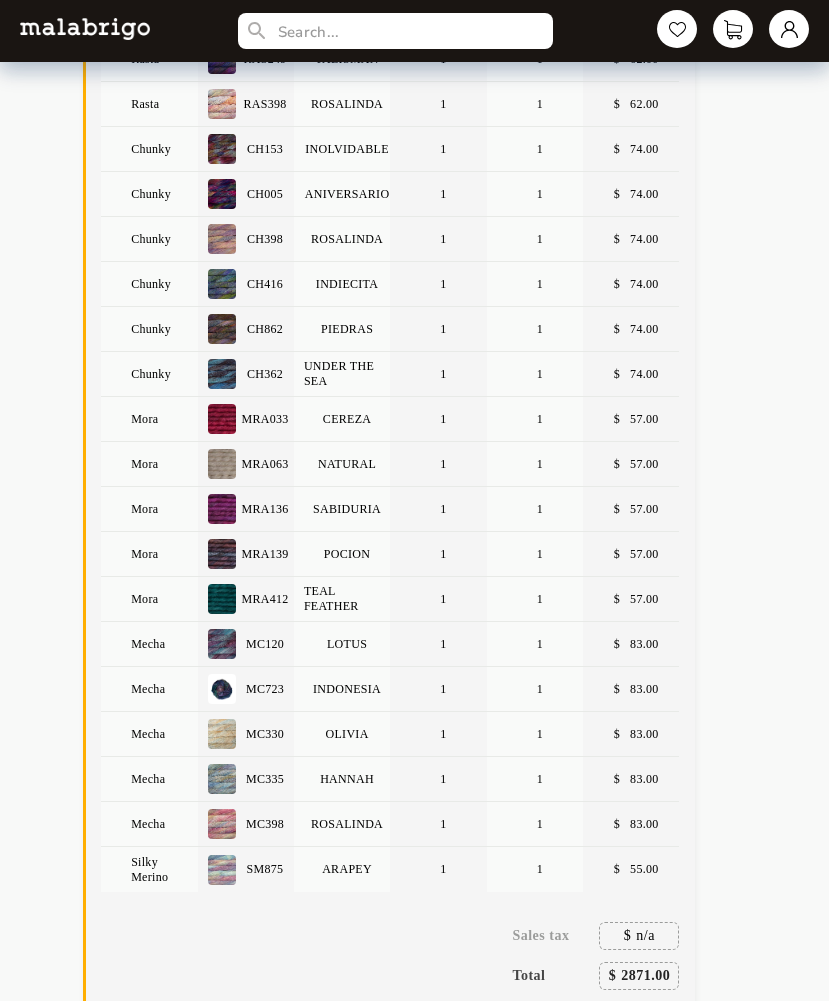 scroll, scrollTop: 1402, scrollLeft: 0, axis: vertical 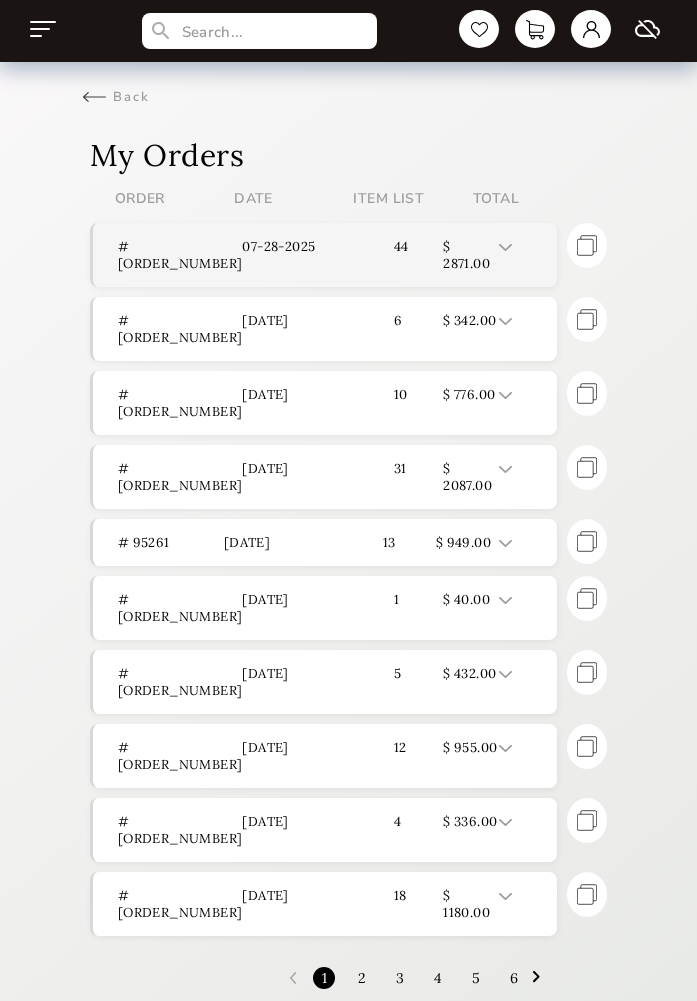 click on "07-28-2025" at bounding box center (291, 255) 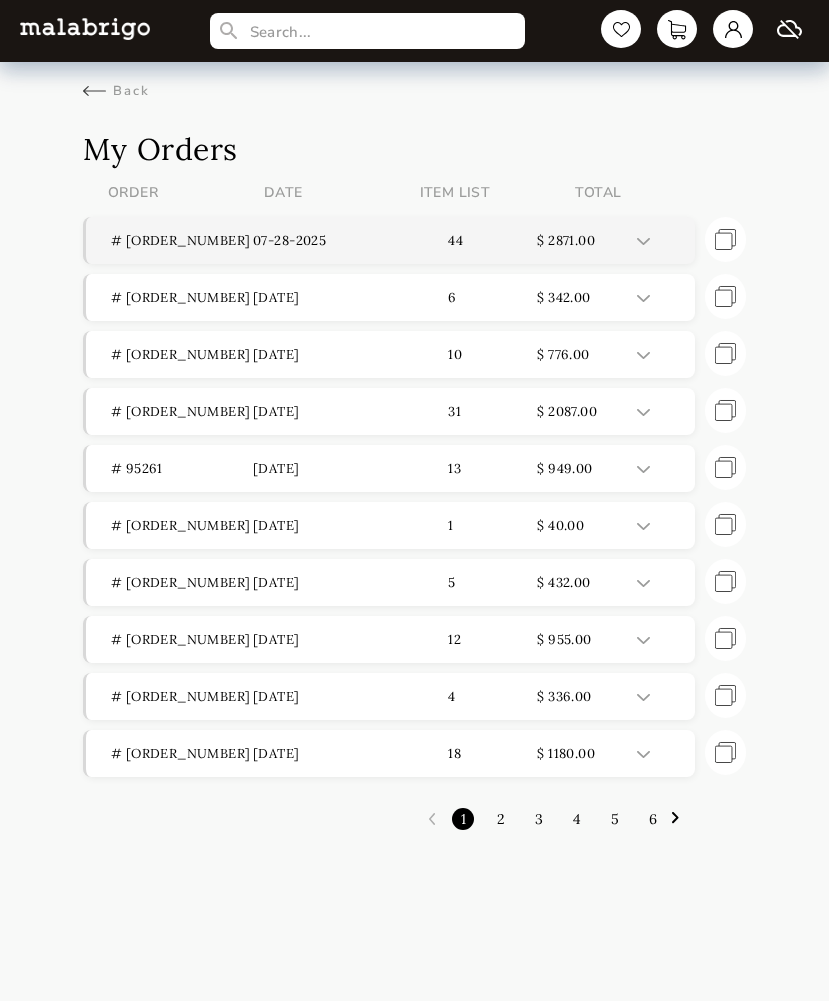 click on "07-28-2025" at bounding box center (324, 240) 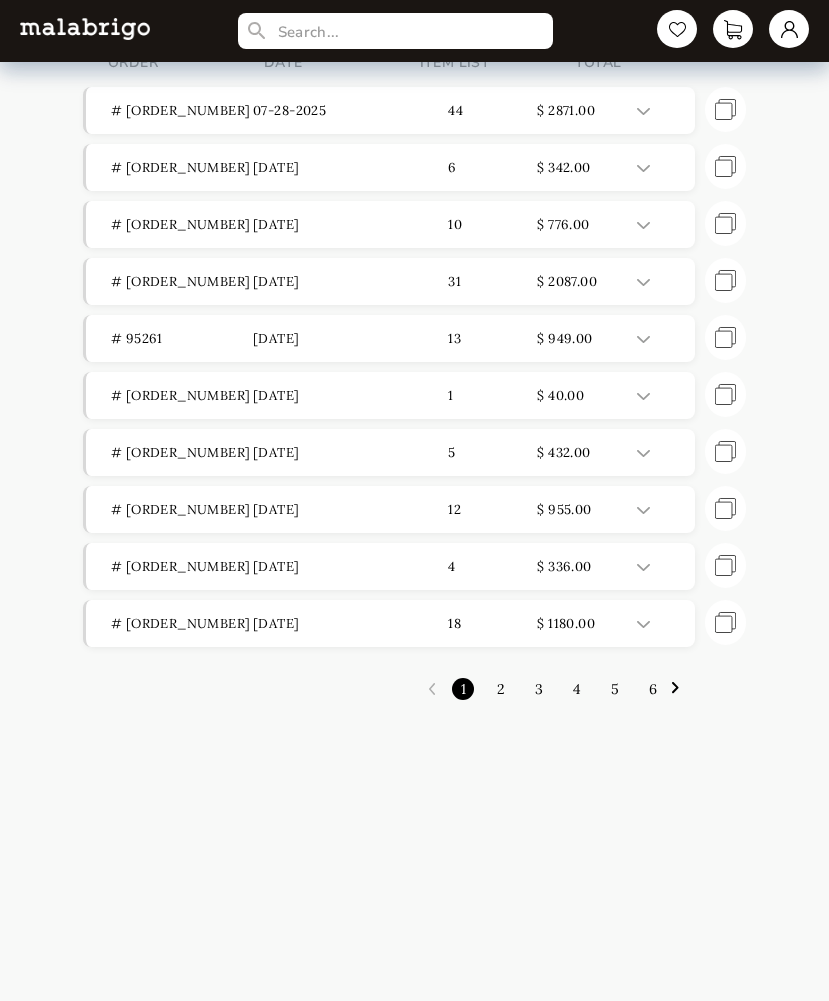 scroll, scrollTop: 129, scrollLeft: 0, axis: vertical 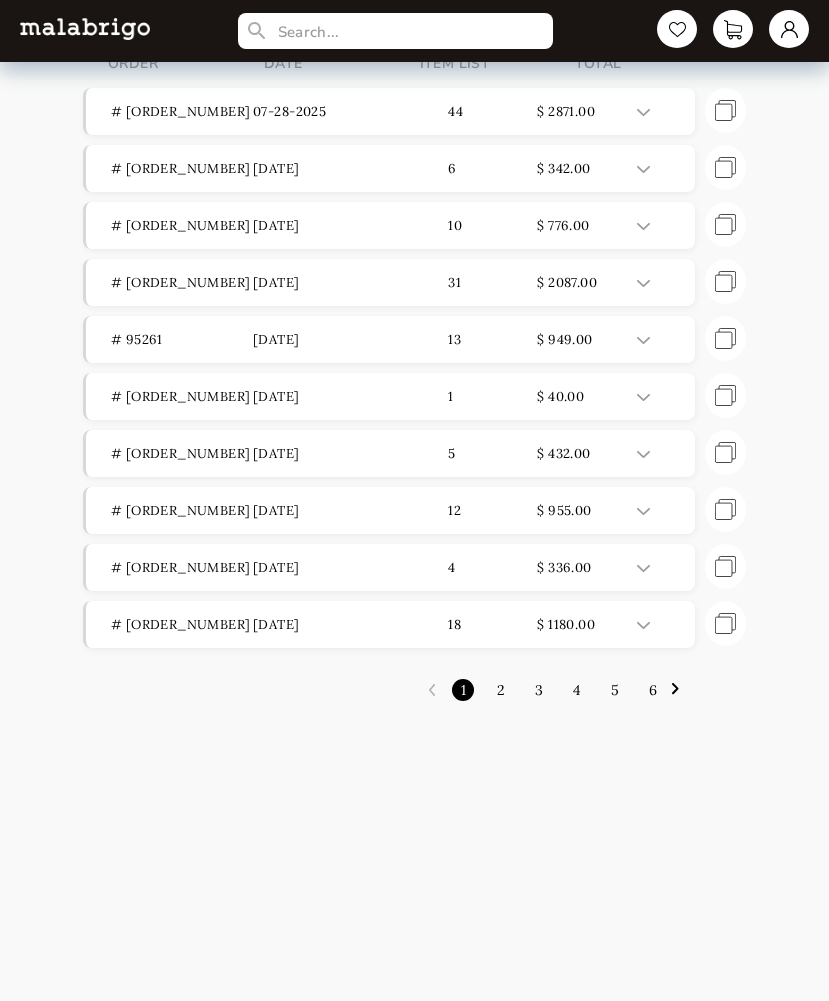 click on "My Orders ORDER DATE ITEM LIST TOTAL # 98891 07-28-2025 44 $ 2871.00 Category Item Description Ordered Invoiced Amount MOHAIR MOH005 ANIVERSARIO 1 1 $   38.00 MOHAIR MOH416 INDIECITA 1 1 $   38.00 MOHAIR MOH746 HEIRLOOM VEGETABLES 1 1 $   38.00 MOHAIR MOH866 ARCO IRIS 1 1 $   38.00 MOHAIR MOH220 OASIS 1 1 $   38.00 MOHAIR MOH247 WHALES ROAD 1 1 $   38.00 Sock SW416 INDIECITA 1 1 $   55.00 Sock SW669 CARNAVAL 1 1 $   55.00 Sock SW732 PARADE 1 1 $   55.00 Sock SW850 ARCHANGEL 1 1 $   55.00 Rios RIO120 LOTUS 1 1 $   88.00 Rios RIO121 MARTE 1 1 $   88.00 Rios RIO139 POCION 1 1 $   88.00 Rios RIO213 PINES 1 1 $   88.00 Rios RIO416 INDIECITA 1 1 $   88.00 Rios RIO289 PISCES 1 1 $   88.00 Rios RIO277 SIRI 1 1 $   88.00 Rasta RAS005 ANIVERSARIO 1 1 $   62.00 Rasta RAS100 SINGLE LOT MIX COLORS 1 1 $   50.00 Rasta RAS861 LAGUNA NEGRA 1 1 $   62.00 Rasta RAS300 DANCING LEAVES 1 1 $   62.00 Rasta RAS302 DREAMSCAPE 1 1 $   62.00 Rasta RAS274 AMPHIBIAN 1 1 $   62.00 Rasta RAS021 CACTUS FLOWER 1 1 $   62.00 Rasta RAS190 1 1" at bounding box center (414, 501) 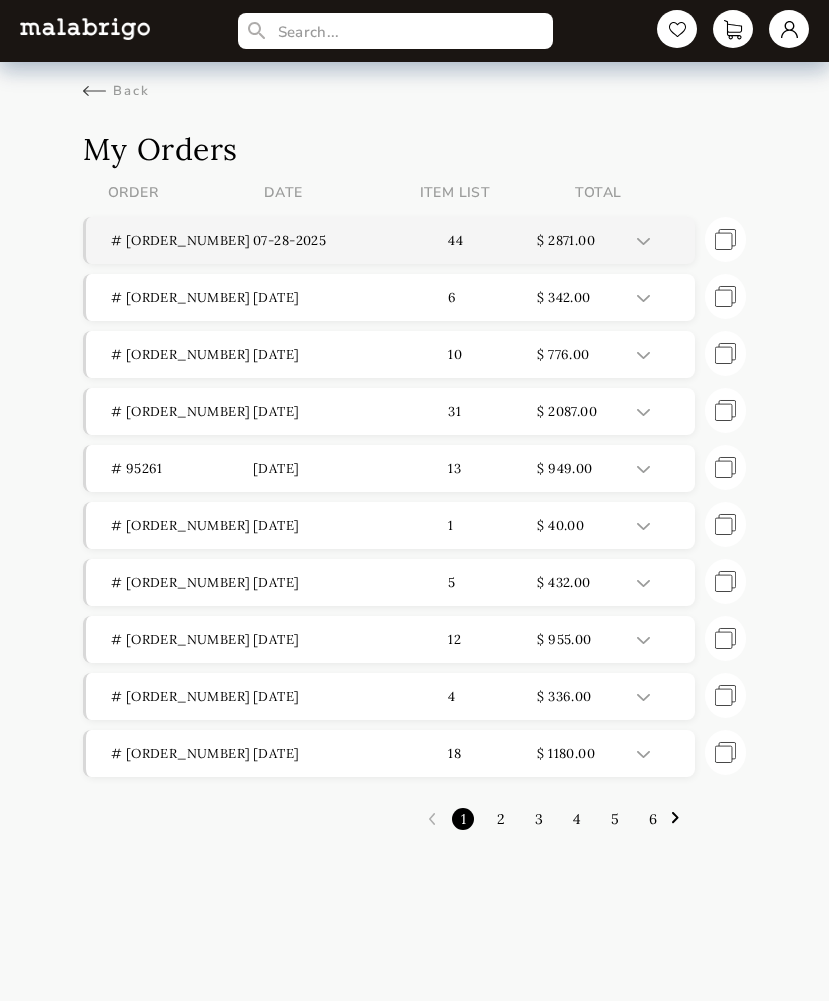 click on "07-28-2025" at bounding box center (324, 240) 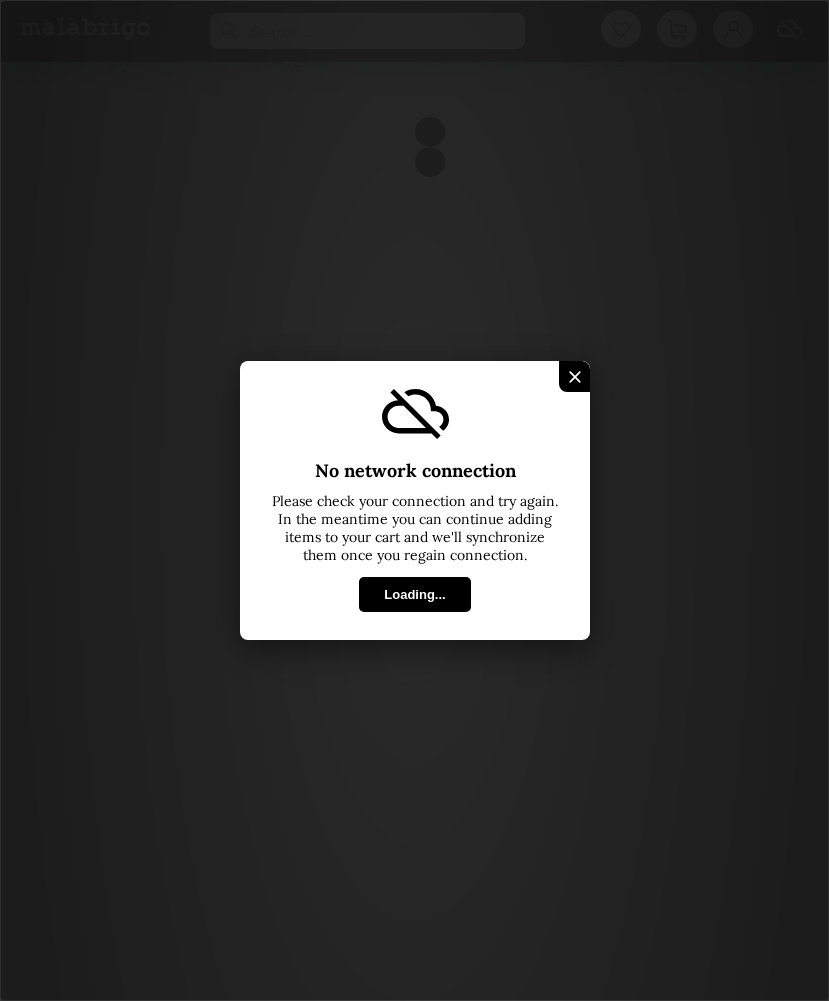 scroll, scrollTop: 129, scrollLeft: 0, axis: vertical 